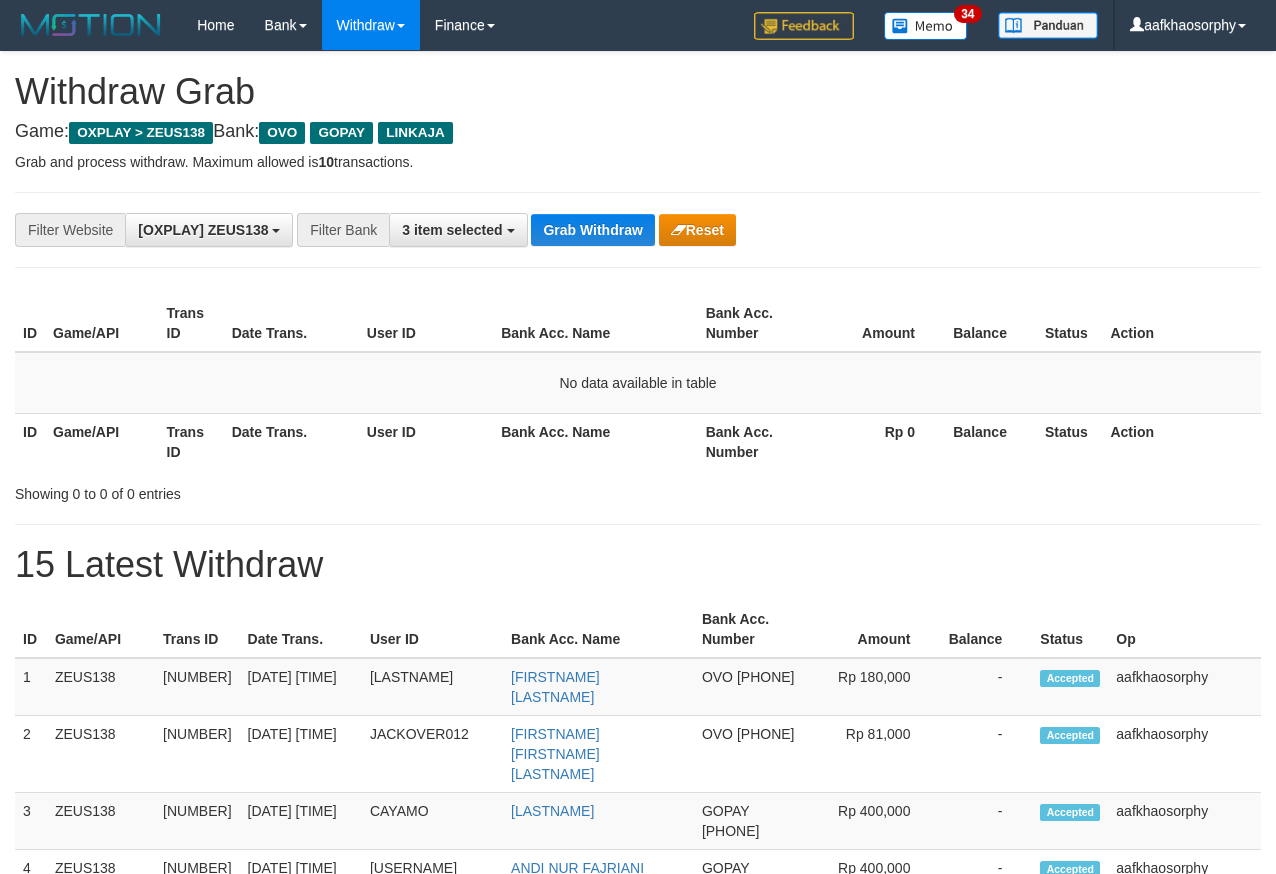 scroll, scrollTop: 0, scrollLeft: 0, axis: both 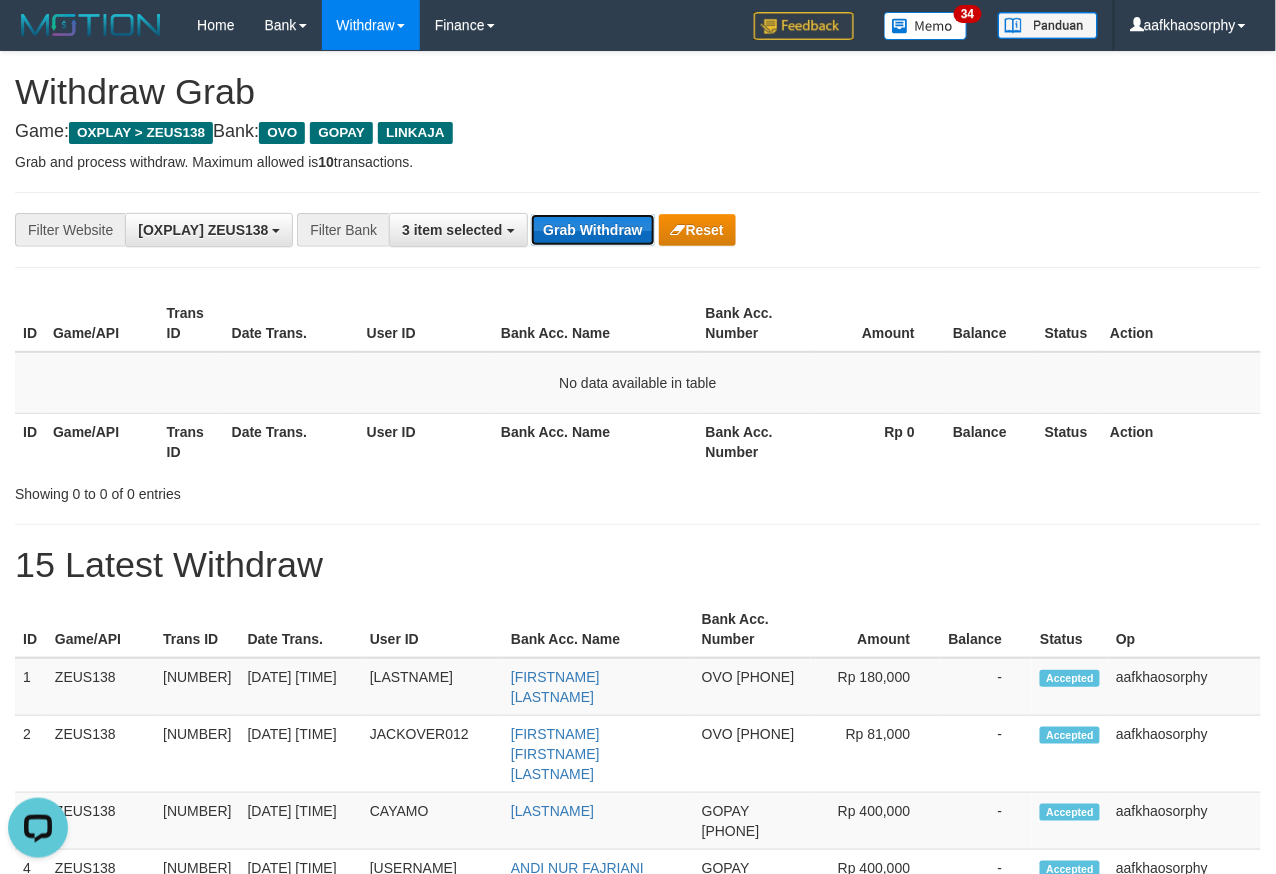 click on "Grab Withdraw" at bounding box center (592, 230) 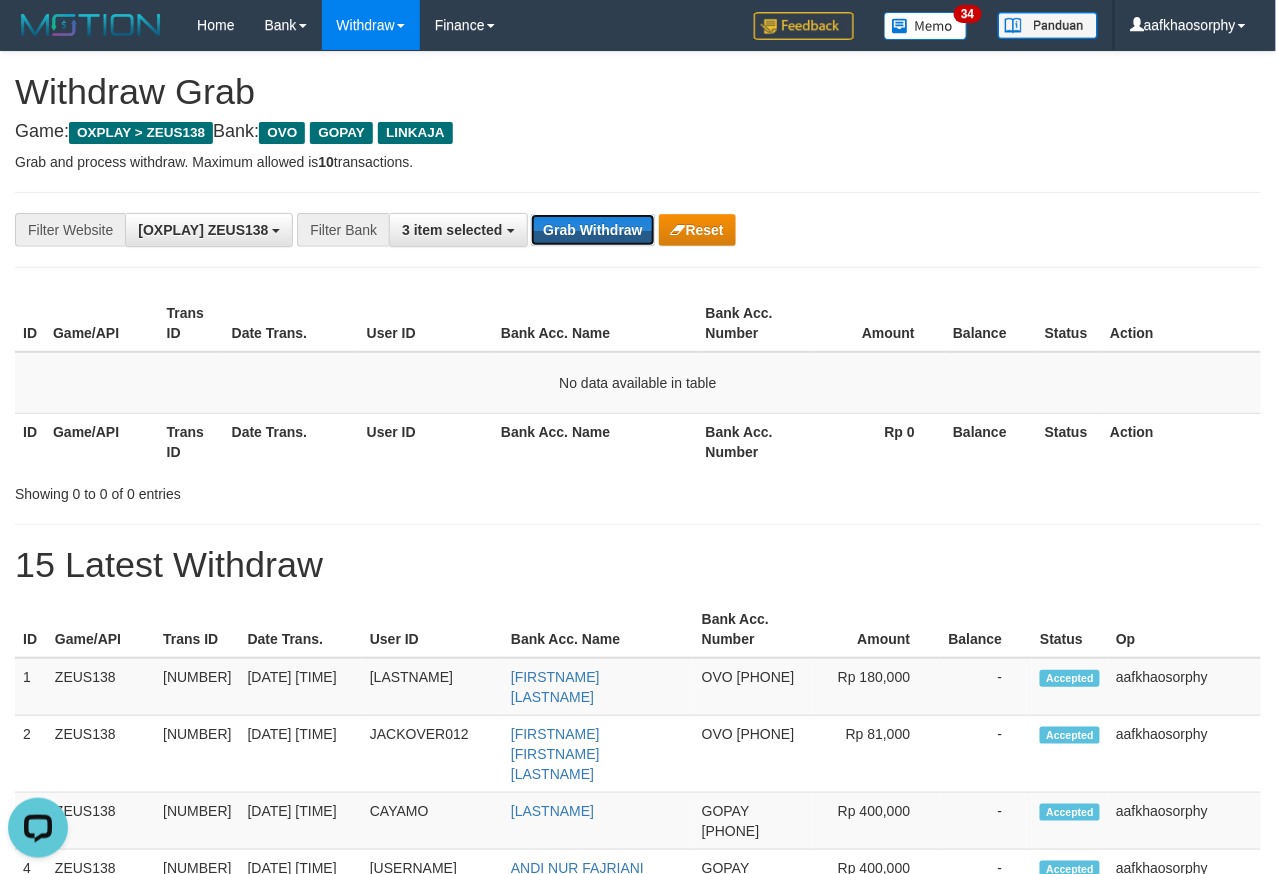 click on "Grab Withdraw" at bounding box center (592, 230) 